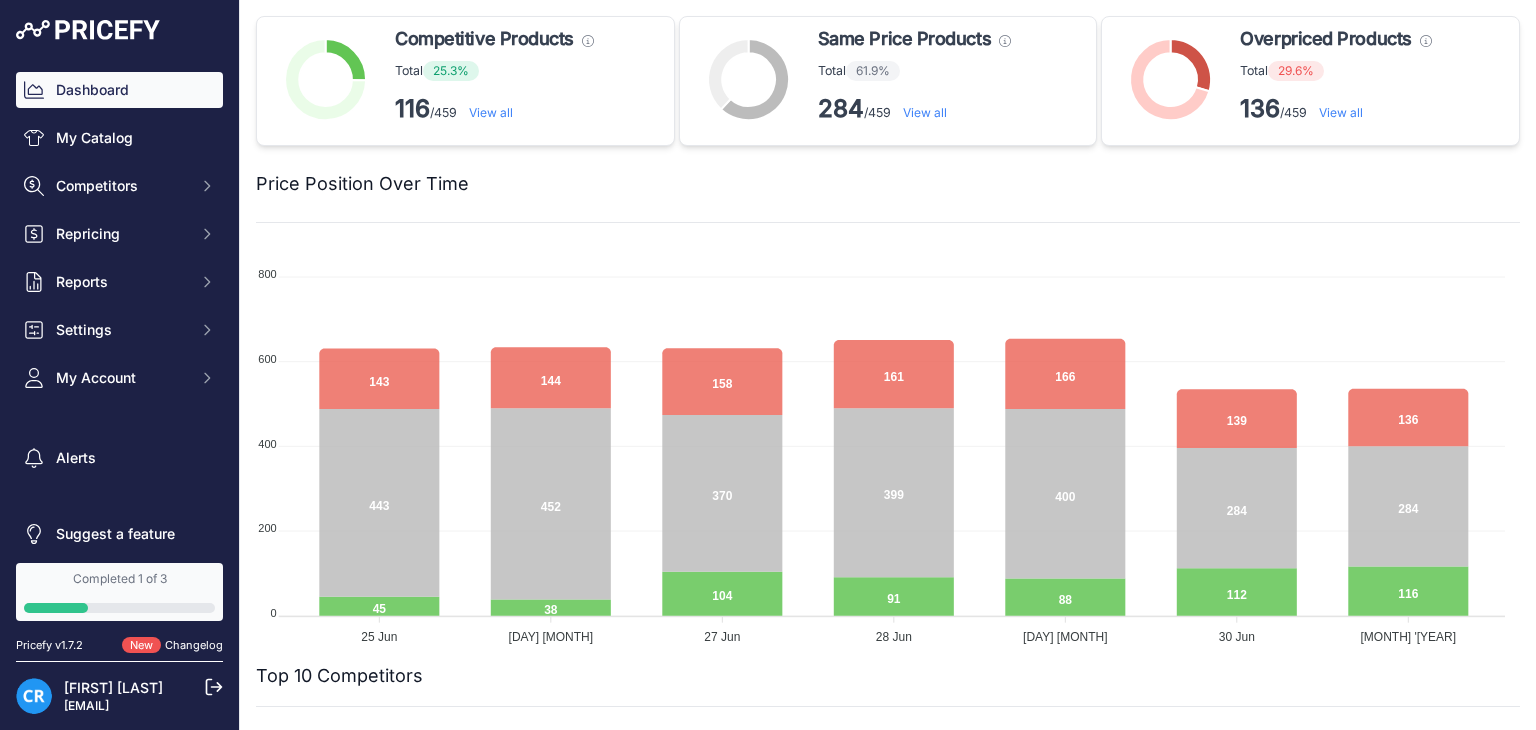 scroll, scrollTop: 0, scrollLeft: 0, axis: both 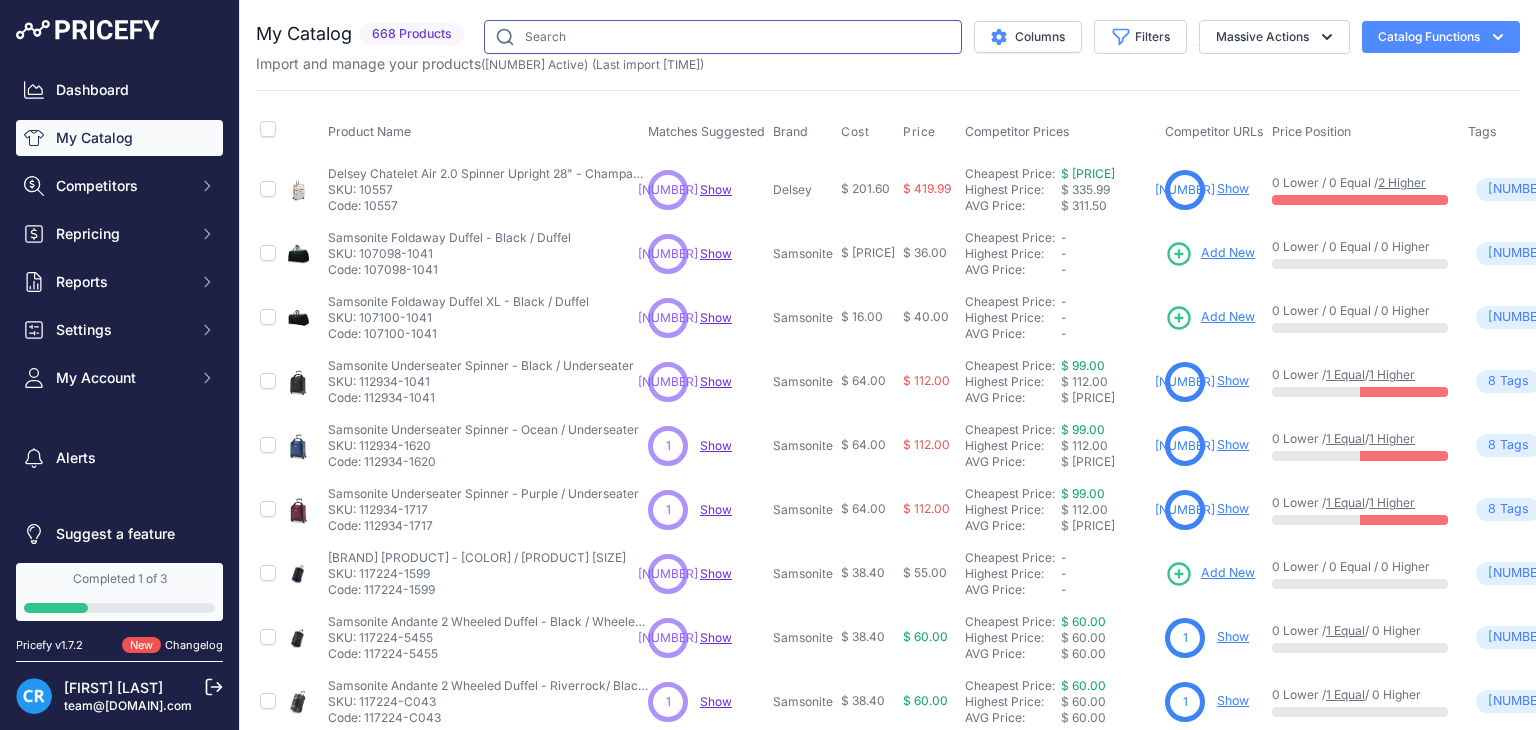 click at bounding box center (723, 37) 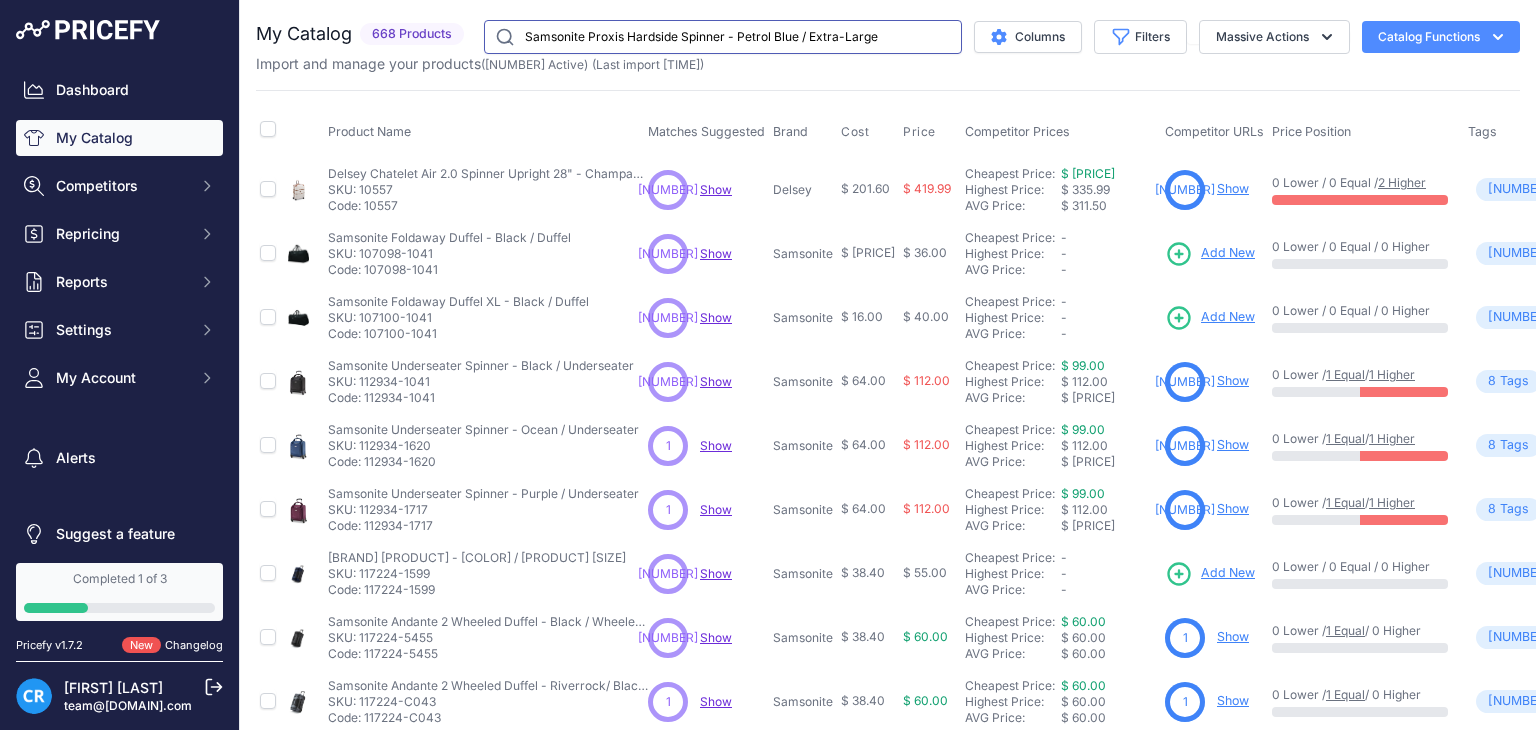 drag, startPoint x: 890, startPoint y: 32, endPoint x: 720, endPoint y: 29, distance: 170.02647 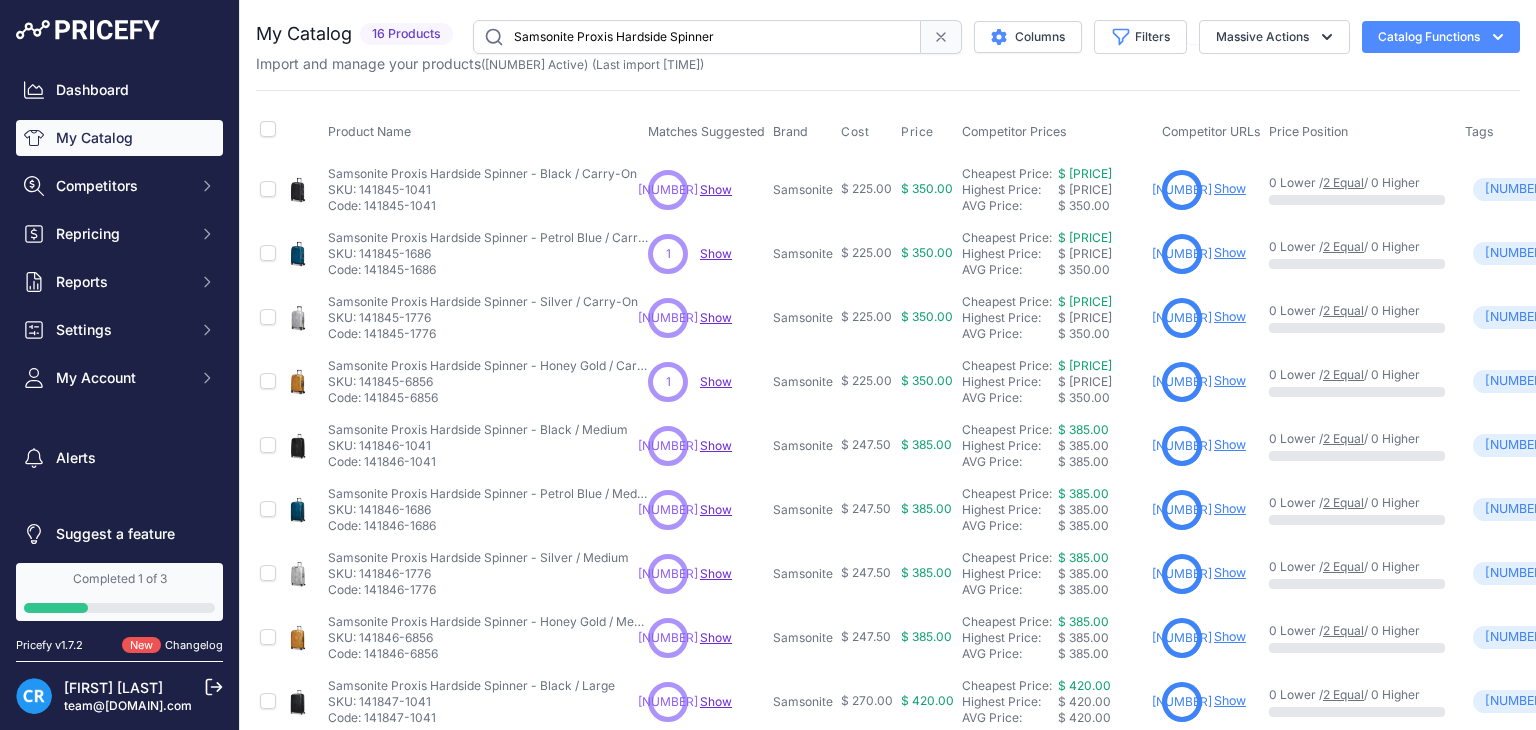 scroll, scrollTop: 484, scrollLeft: 0, axis: vertical 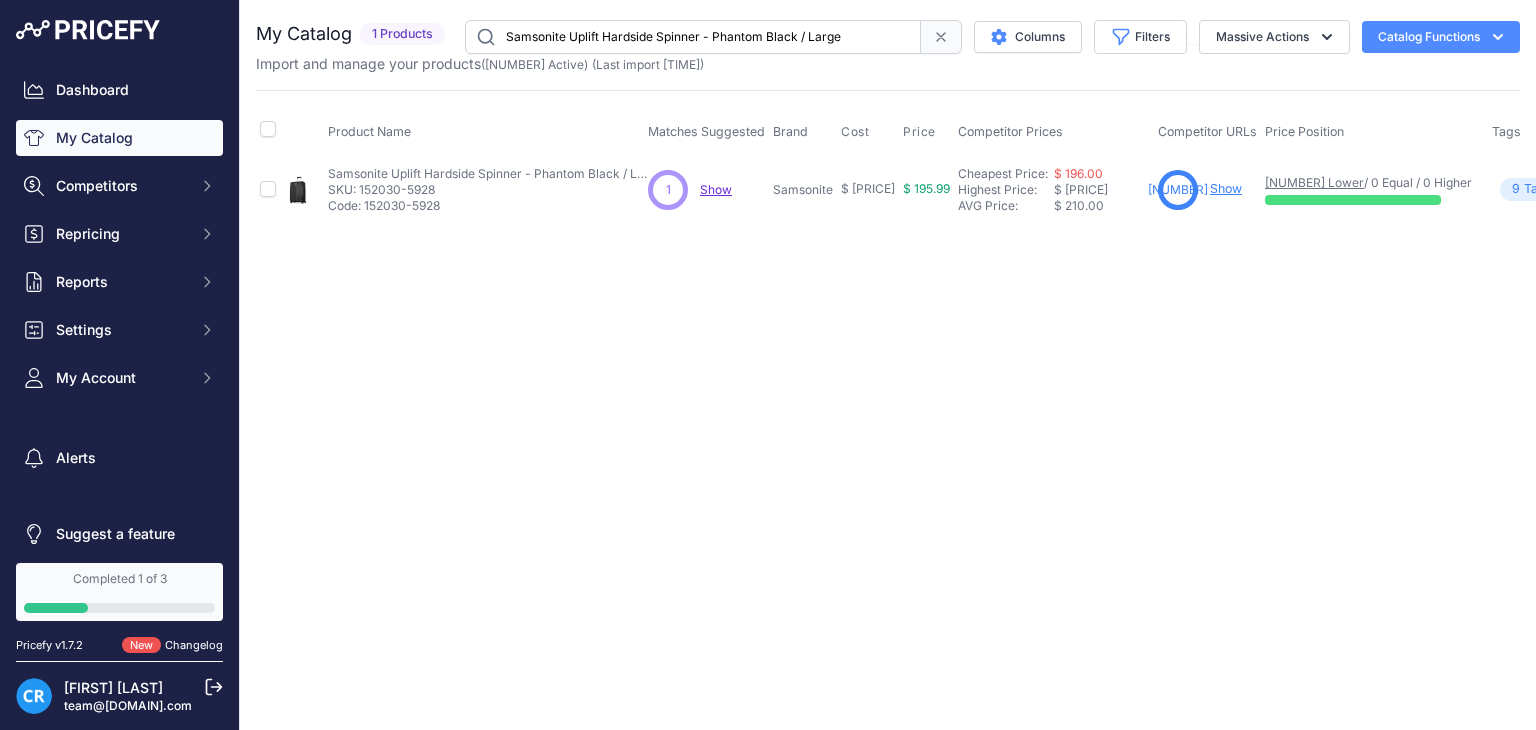 drag, startPoint x: 856, startPoint y: 37, endPoint x: 382, endPoint y: 25, distance: 474.1519 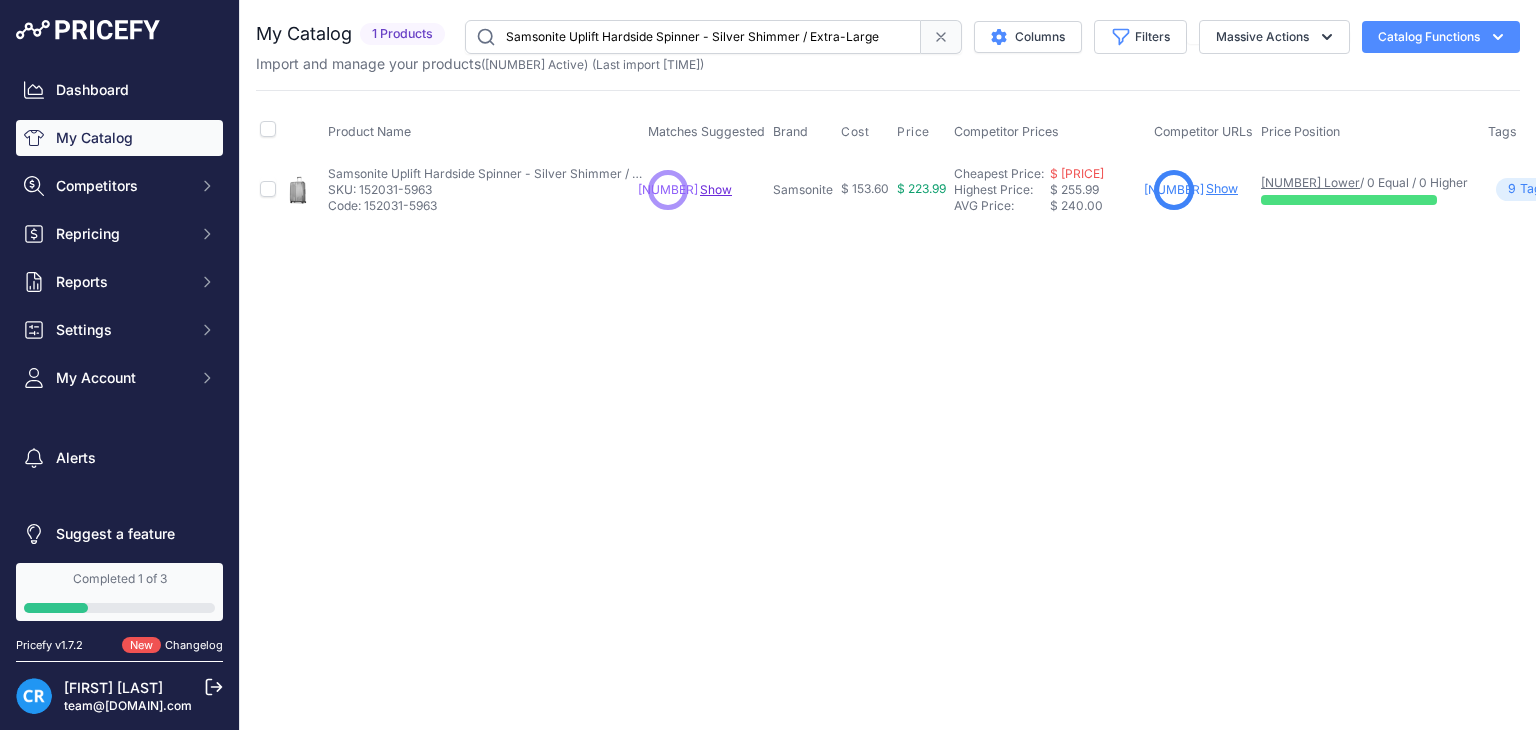 click on "Samsonite Uplift Hardside Spinner - Silver Shimmer / Extra-Large" at bounding box center [693, 37] 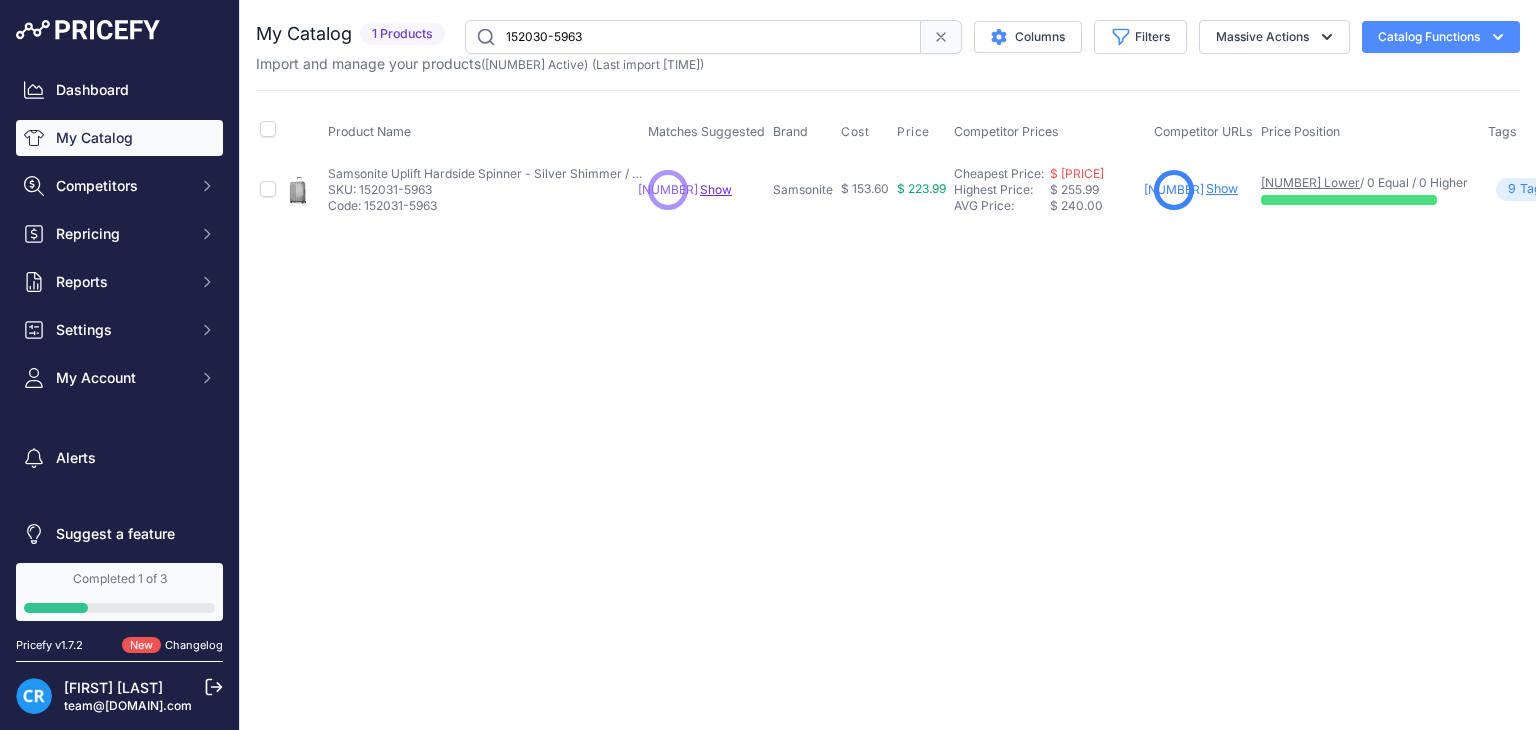 type on "152030-5963" 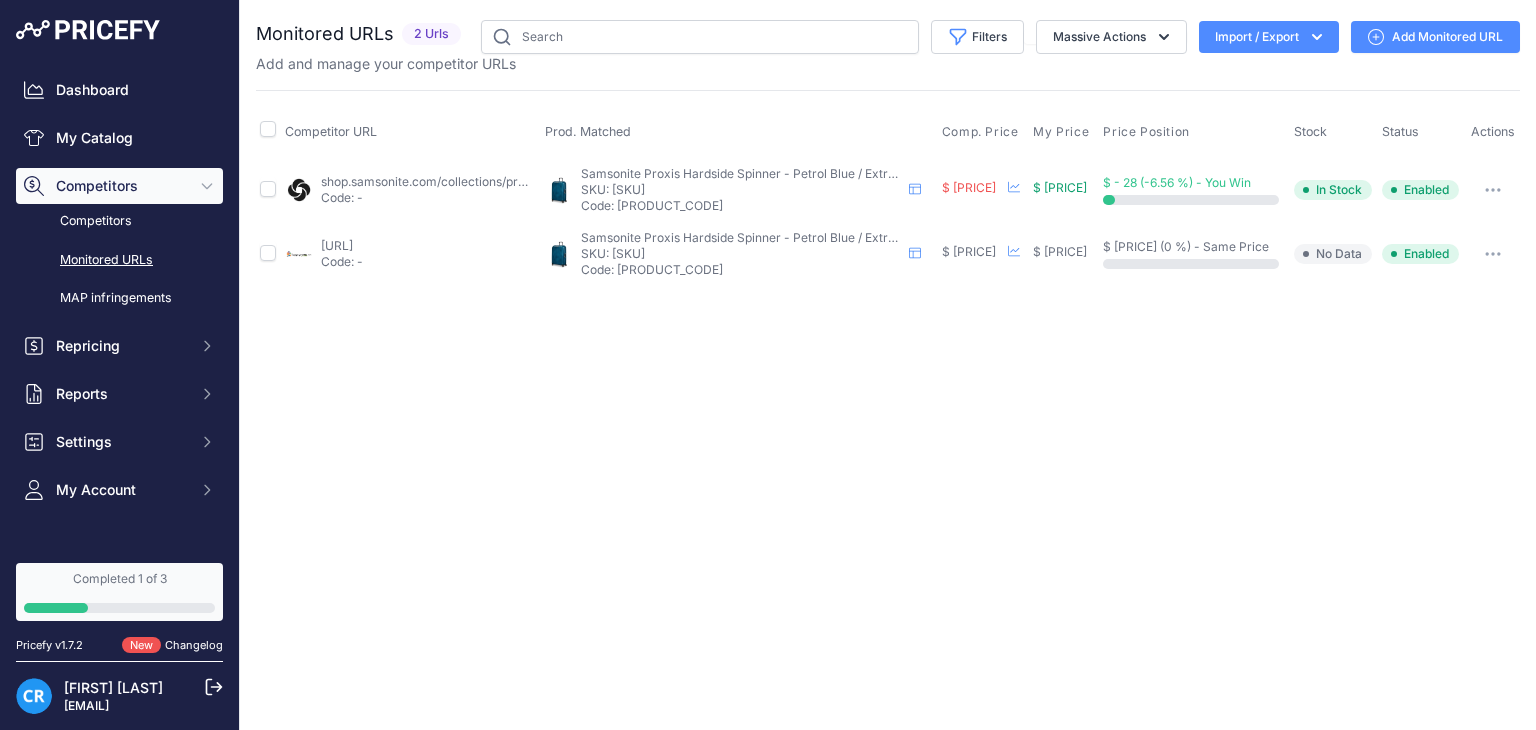 scroll, scrollTop: 0, scrollLeft: 0, axis: both 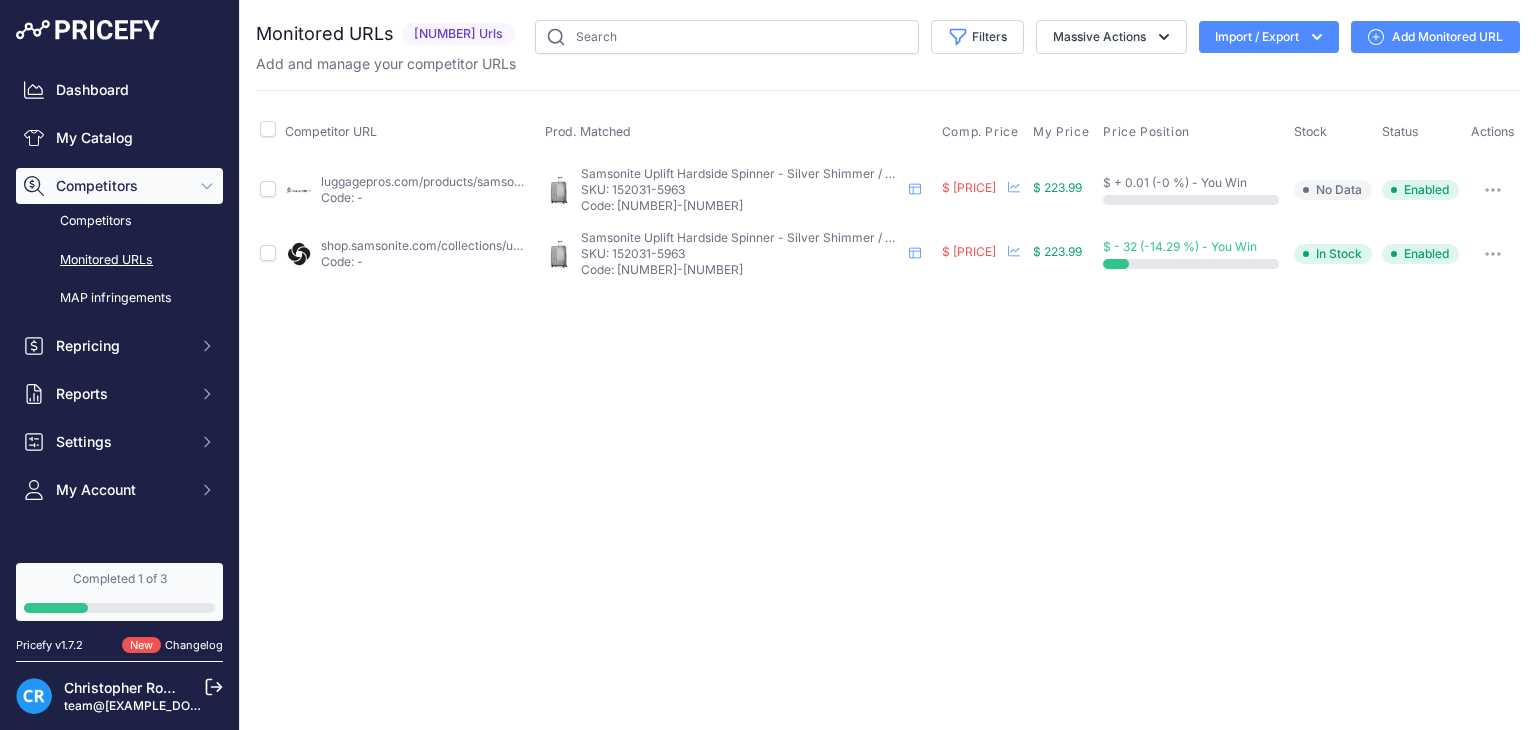drag, startPoint x: 619, startPoint y: 202, endPoint x: 724, endPoint y: 205, distance: 105.04285 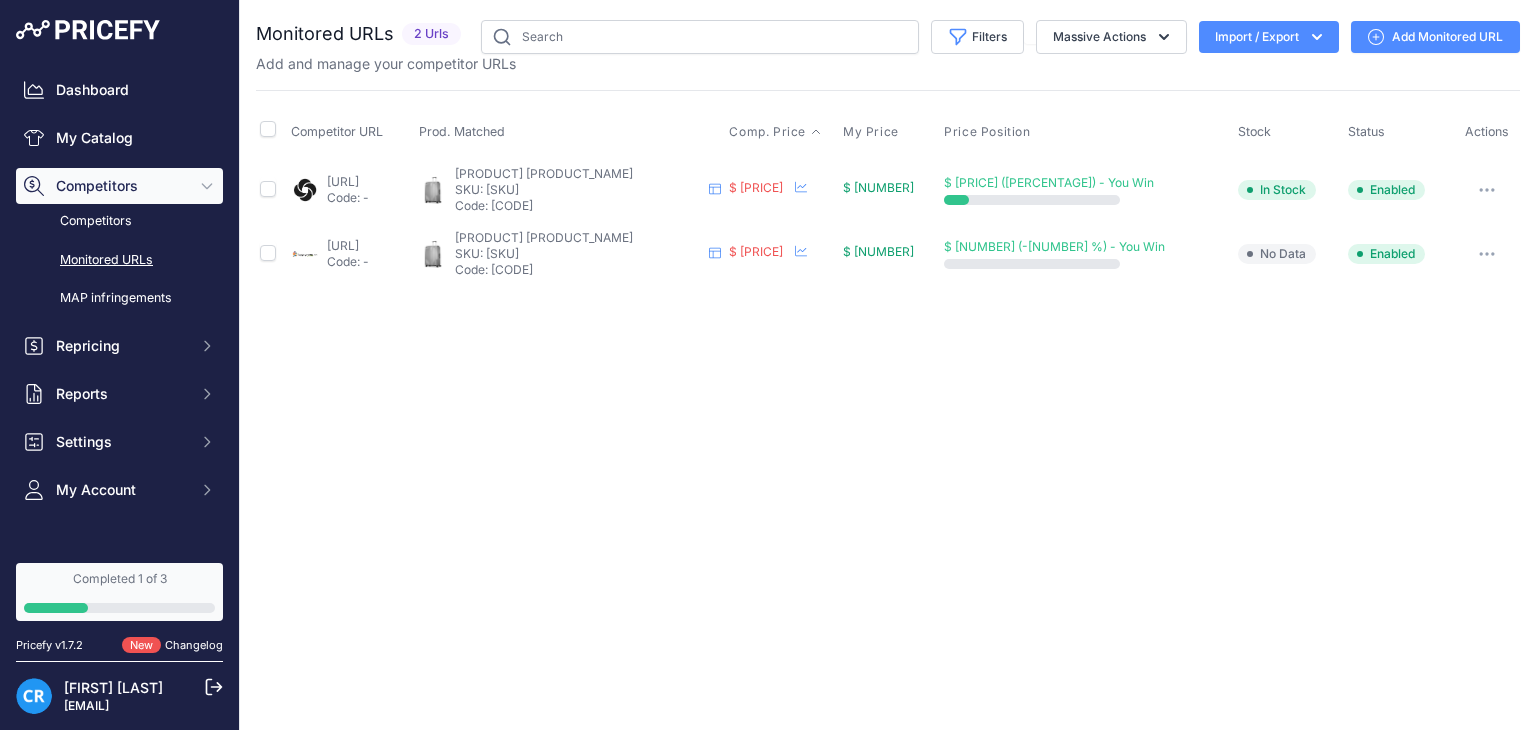 scroll, scrollTop: 0, scrollLeft: 0, axis: both 